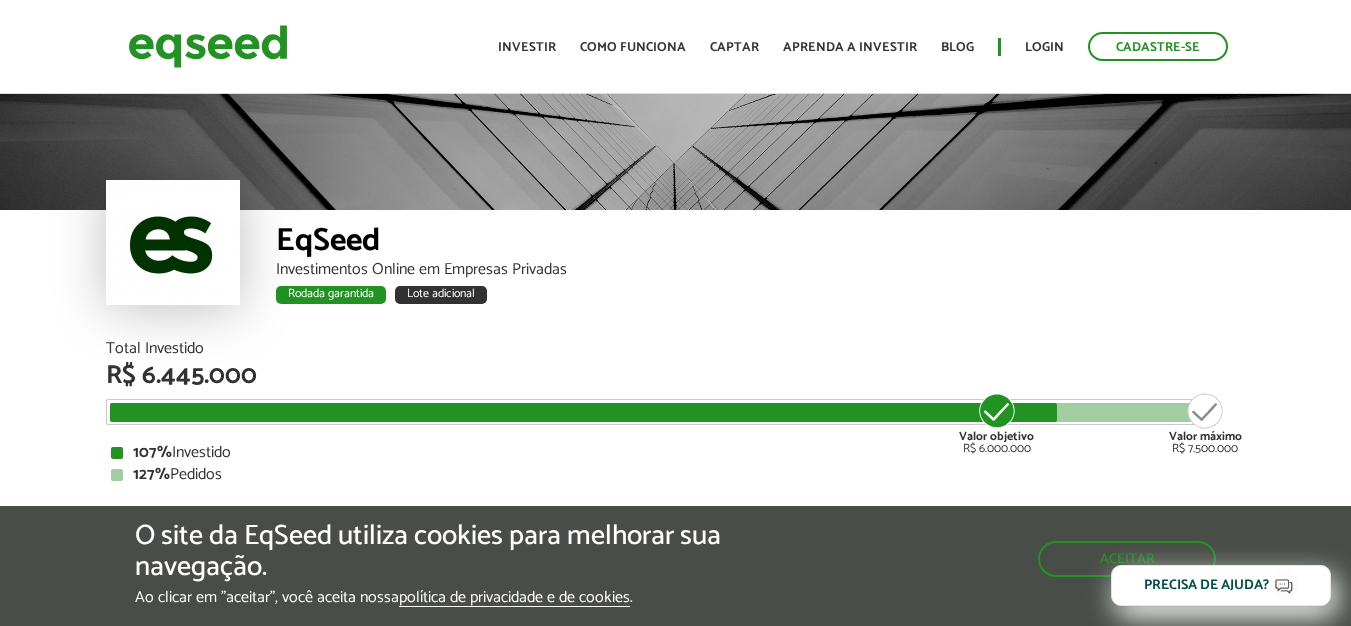 scroll, scrollTop: 0, scrollLeft: 0, axis: both 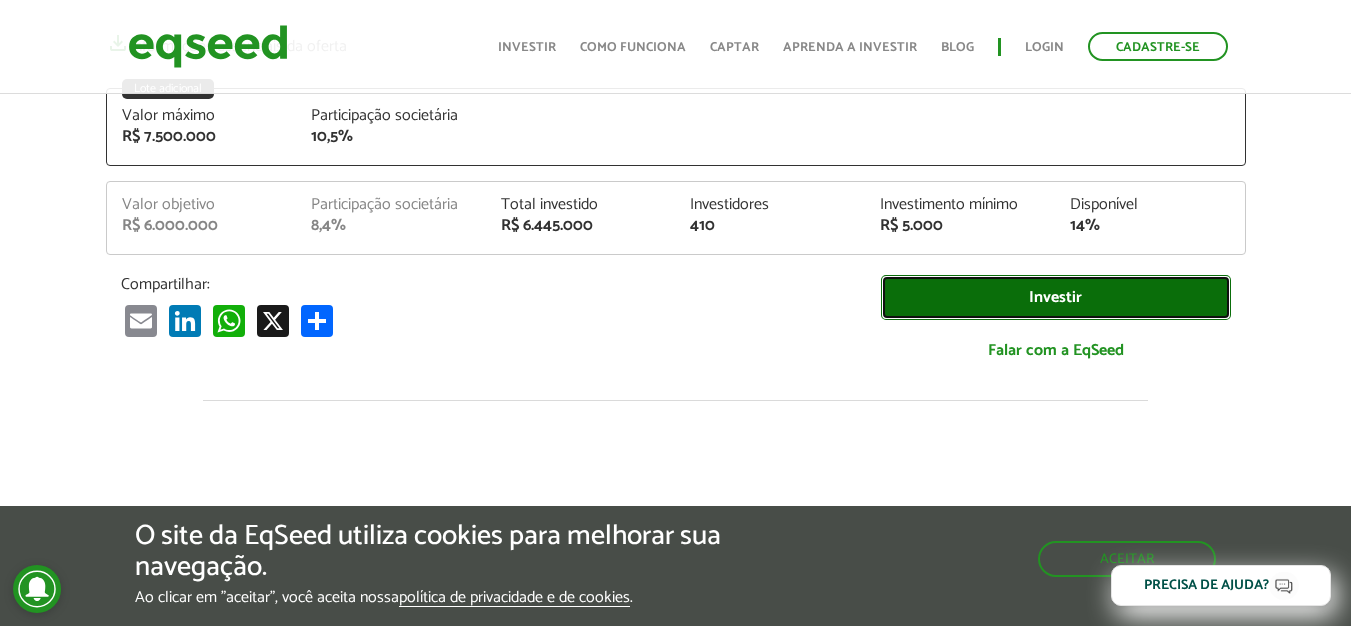 click on "Investir" at bounding box center [1056, 297] 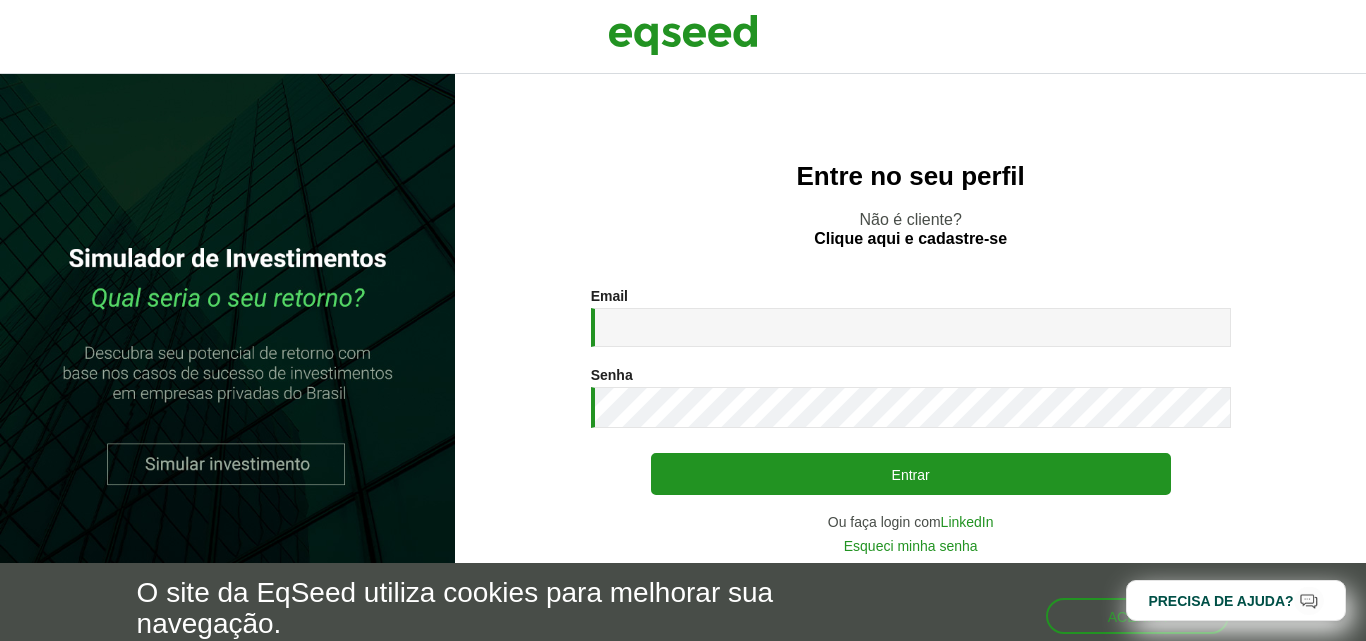 scroll, scrollTop: 0, scrollLeft: 0, axis: both 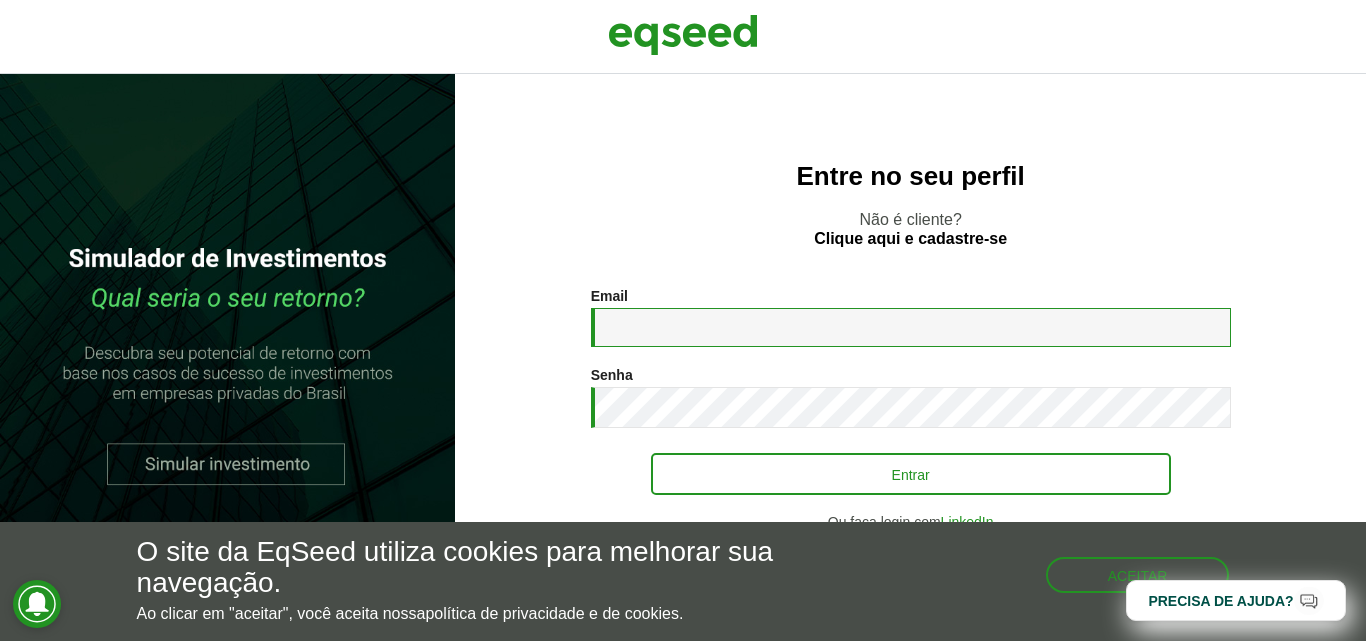 type on "**********" 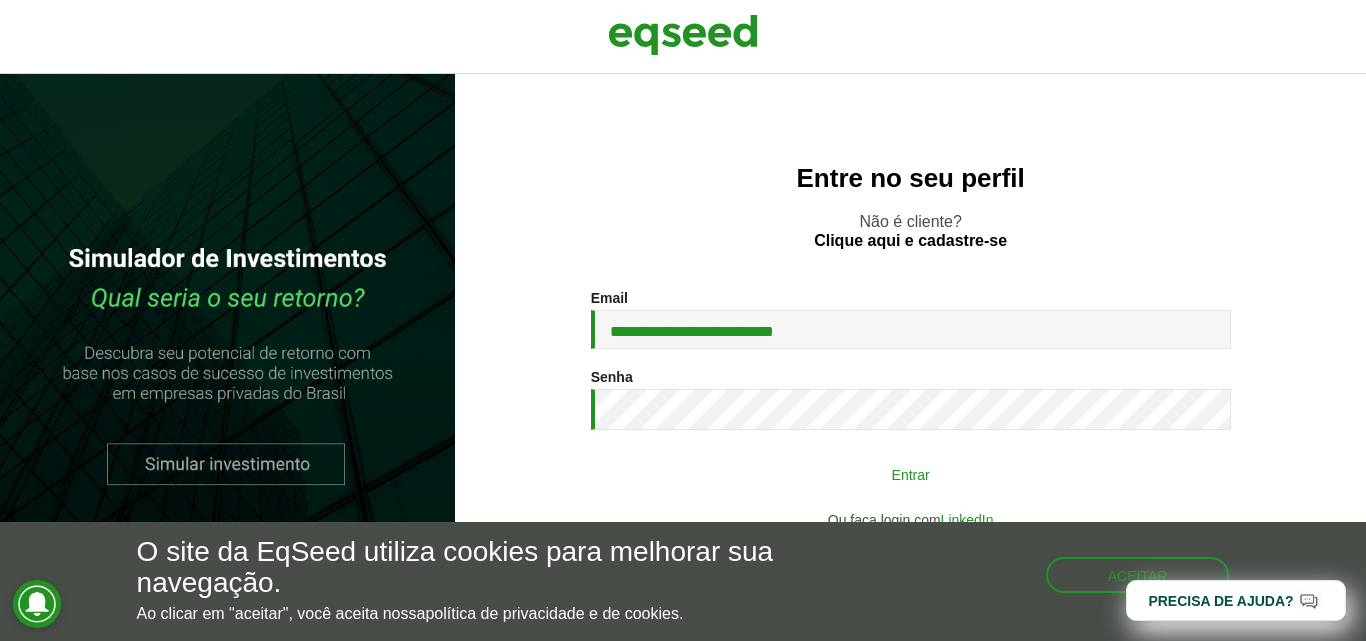 click on "Entrar" at bounding box center [911, 474] 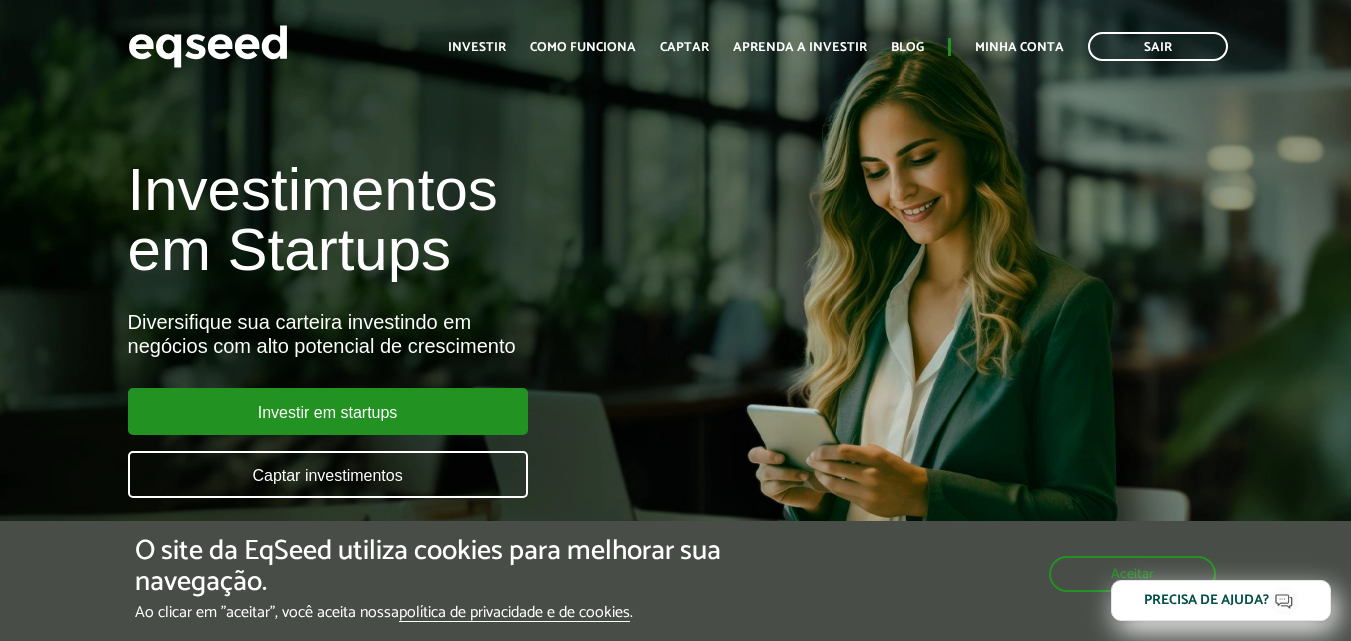 scroll, scrollTop: 0, scrollLeft: 0, axis: both 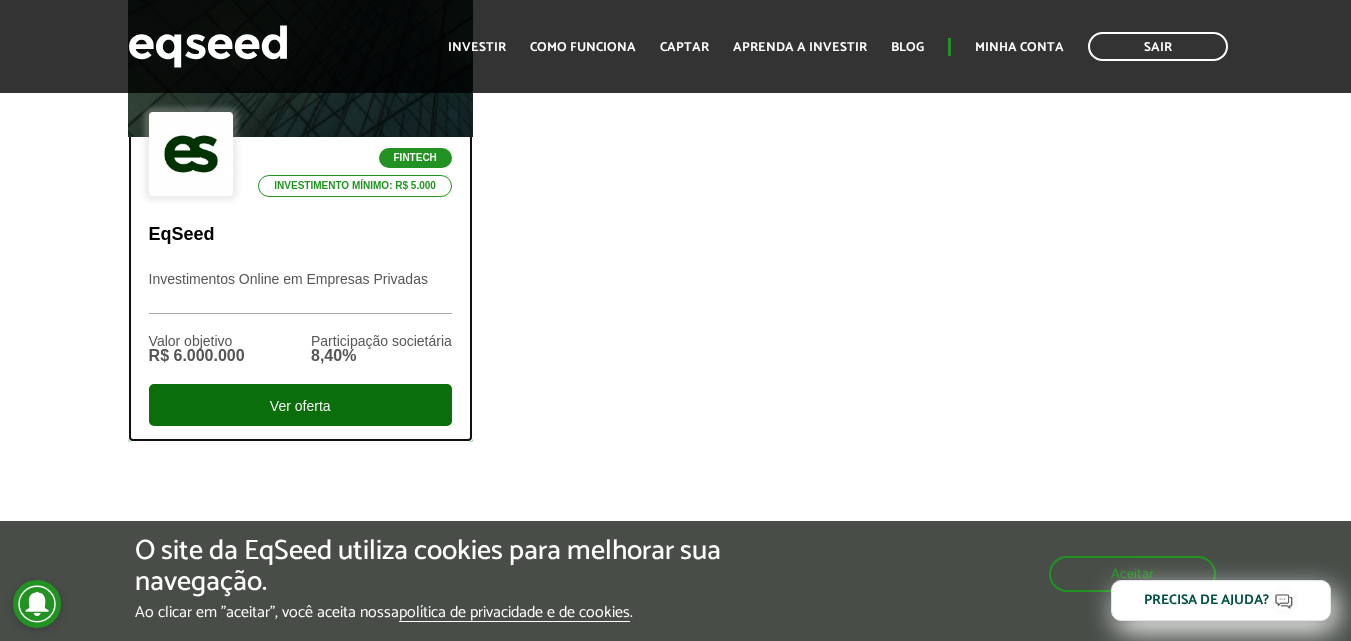 click on "Ver oferta" at bounding box center [300, 405] 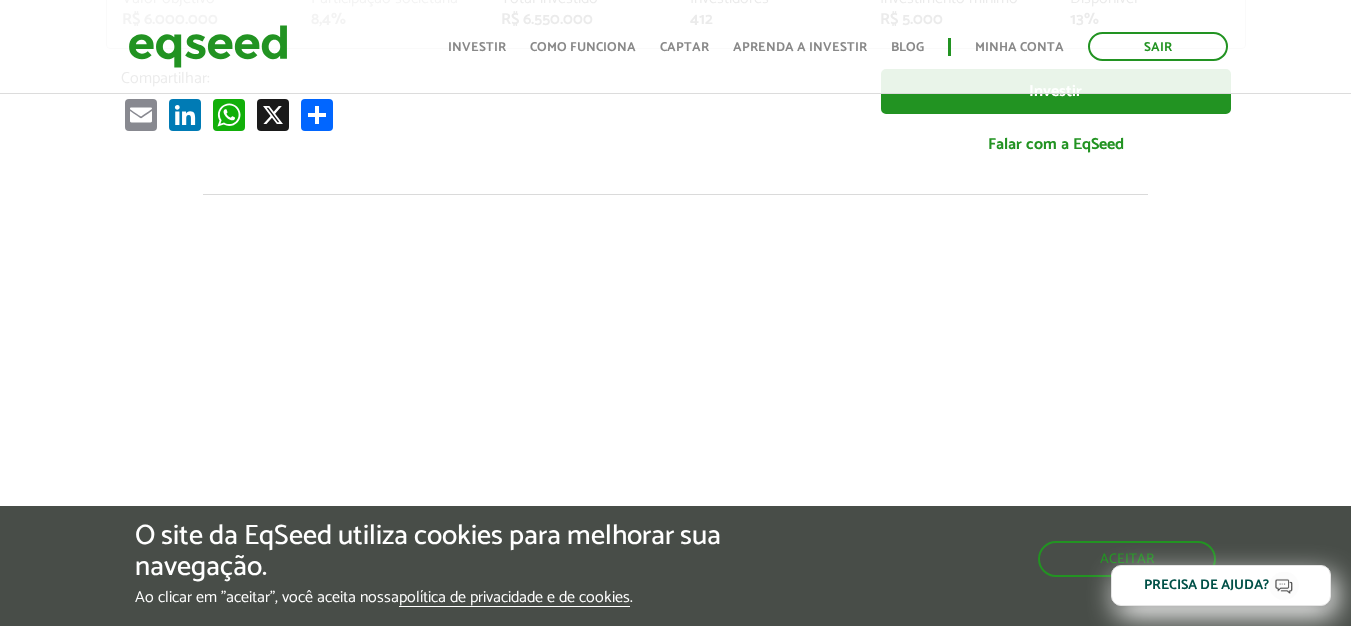 scroll, scrollTop: 0, scrollLeft: 0, axis: both 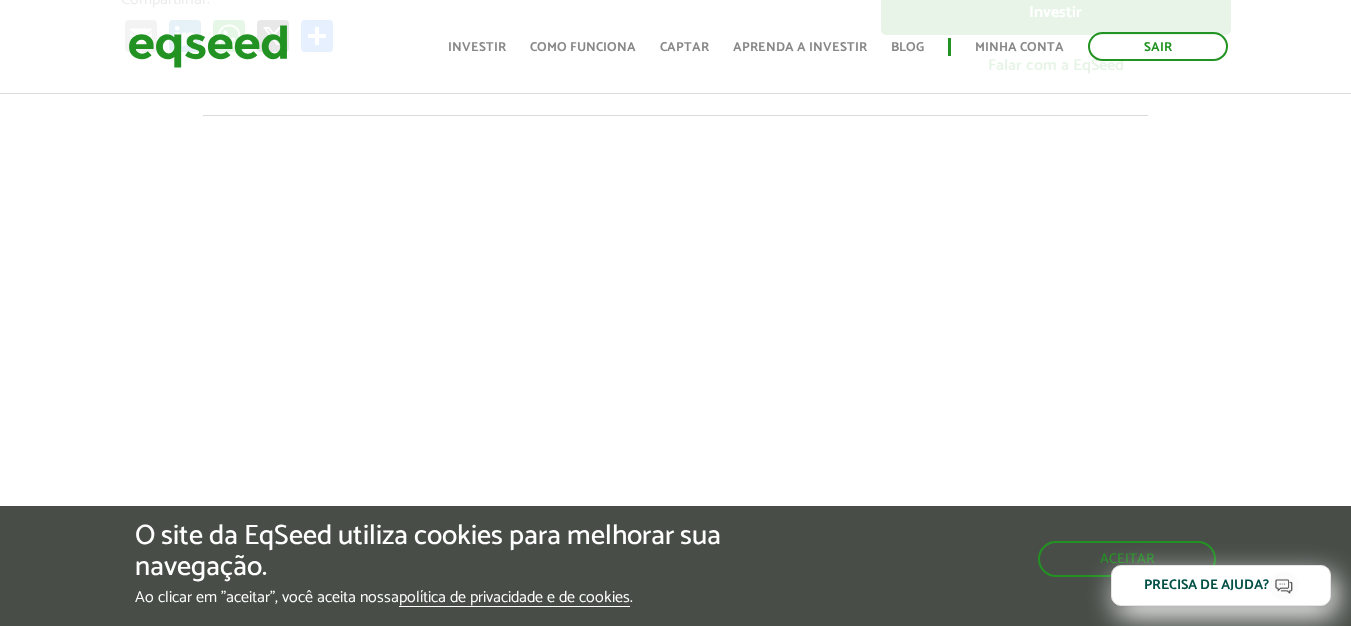 click on "Sair
Toggle navigation
Toggle navigation
Início
Investir" at bounding box center (675, -458) 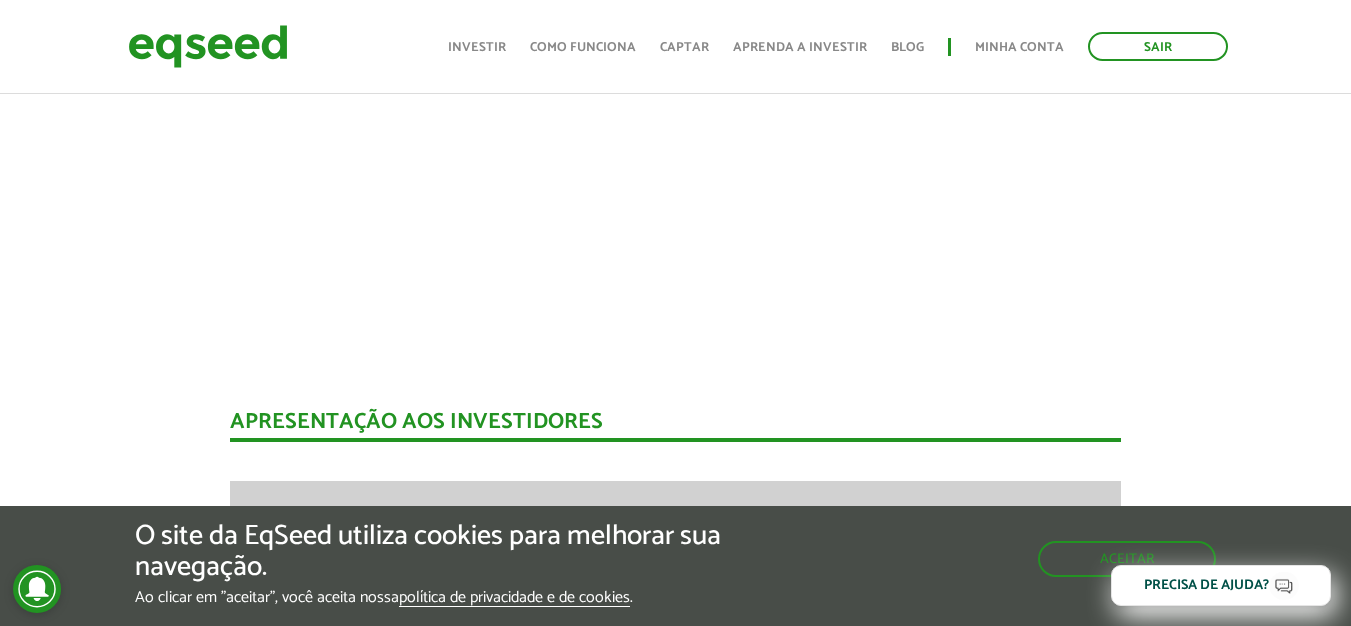 scroll, scrollTop: 1261, scrollLeft: 0, axis: vertical 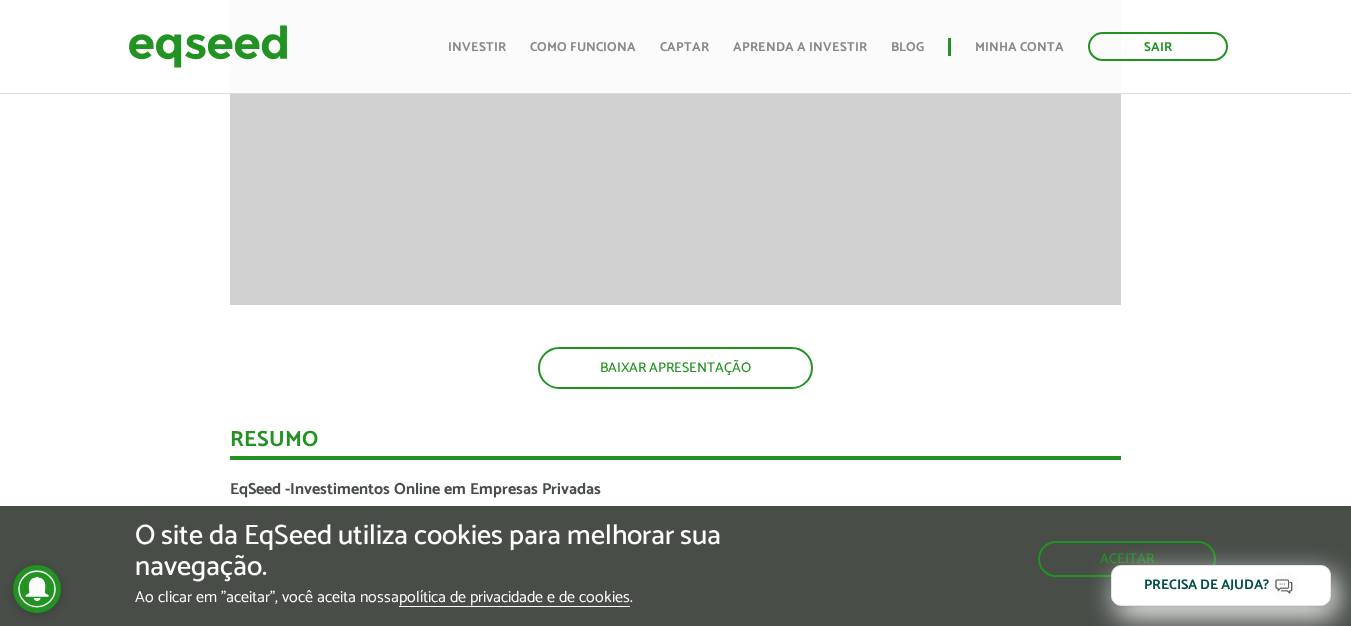 click on "BAIXAR APRESENTAÇÃO" at bounding box center (675, 368) 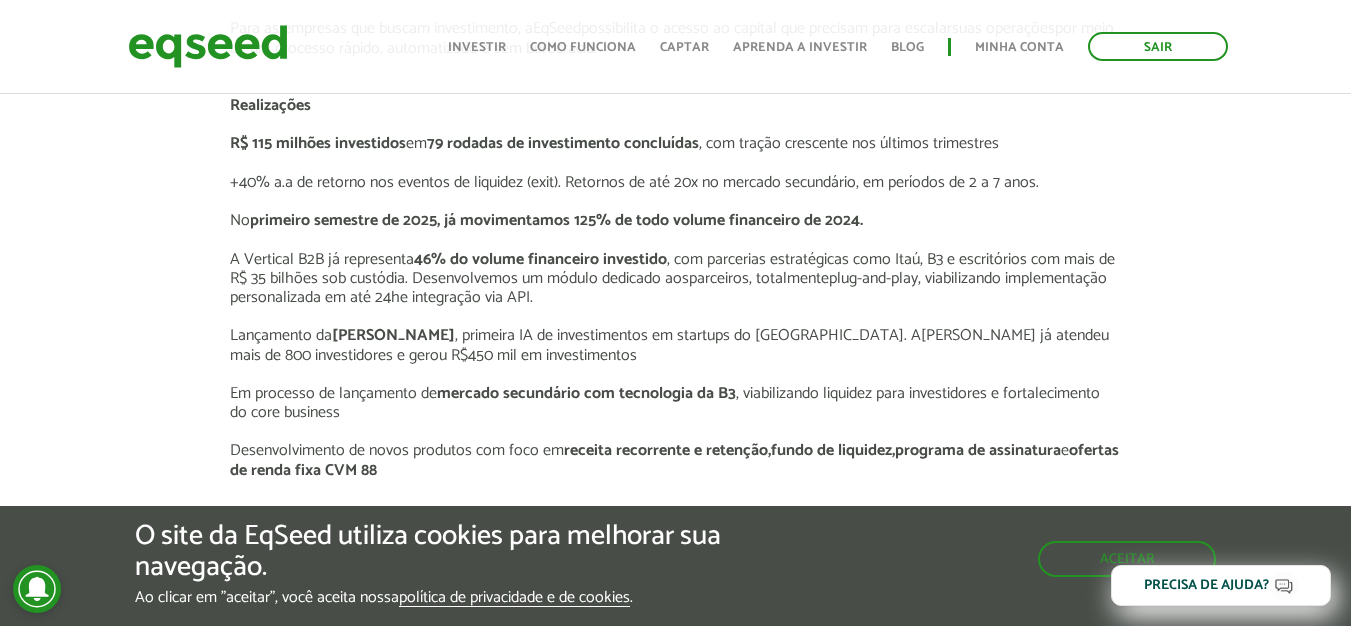 scroll, scrollTop: 2797, scrollLeft: 0, axis: vertical 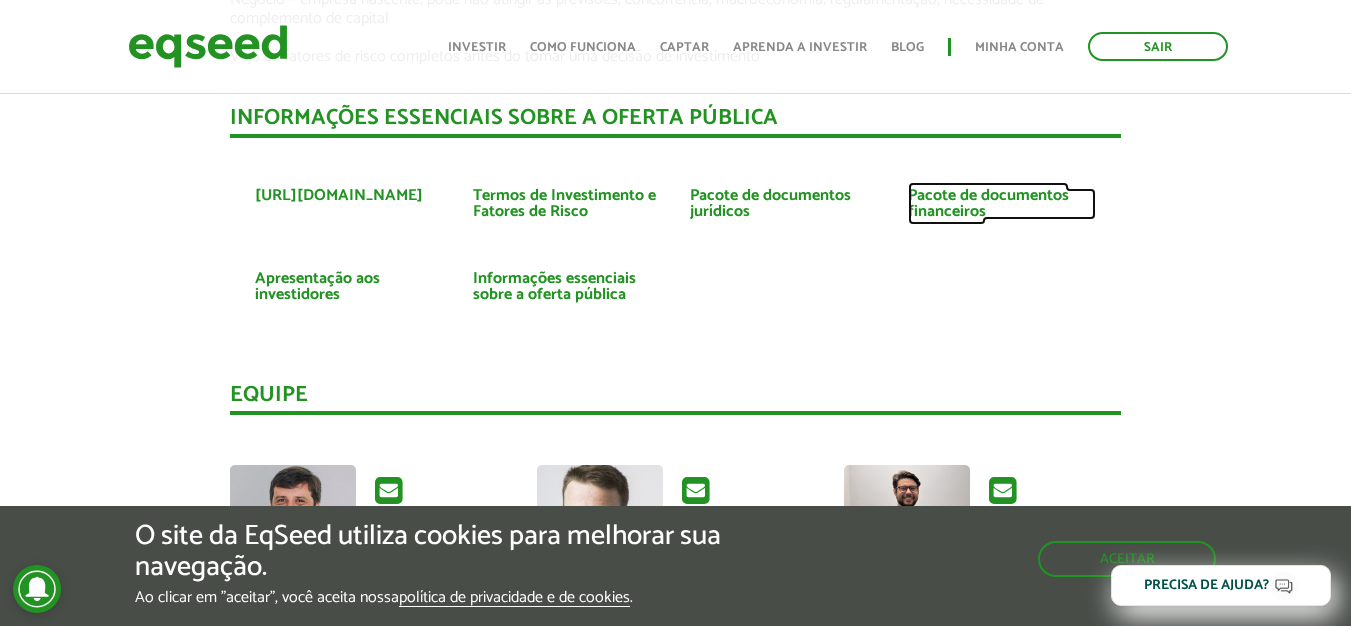click on "Pacote de documentos financeiros" at bounding box center (1002, 204) 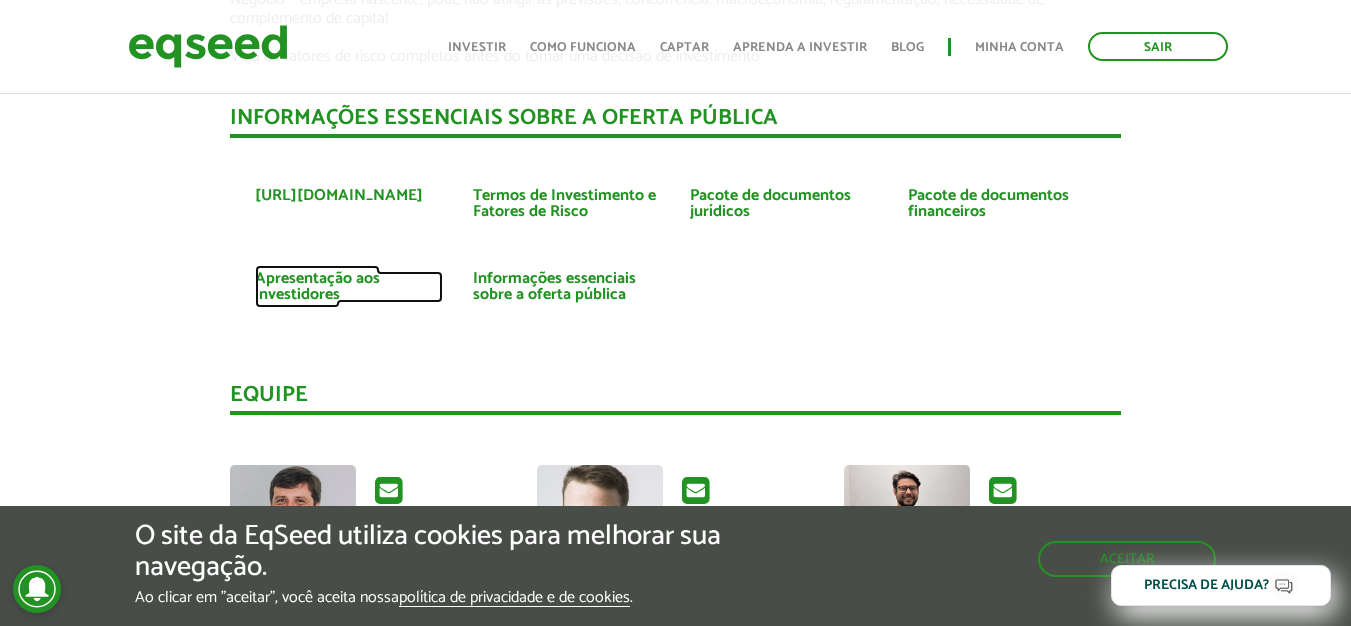 click on "Apresentação aos investidores" at bounding box center (349, 287) 